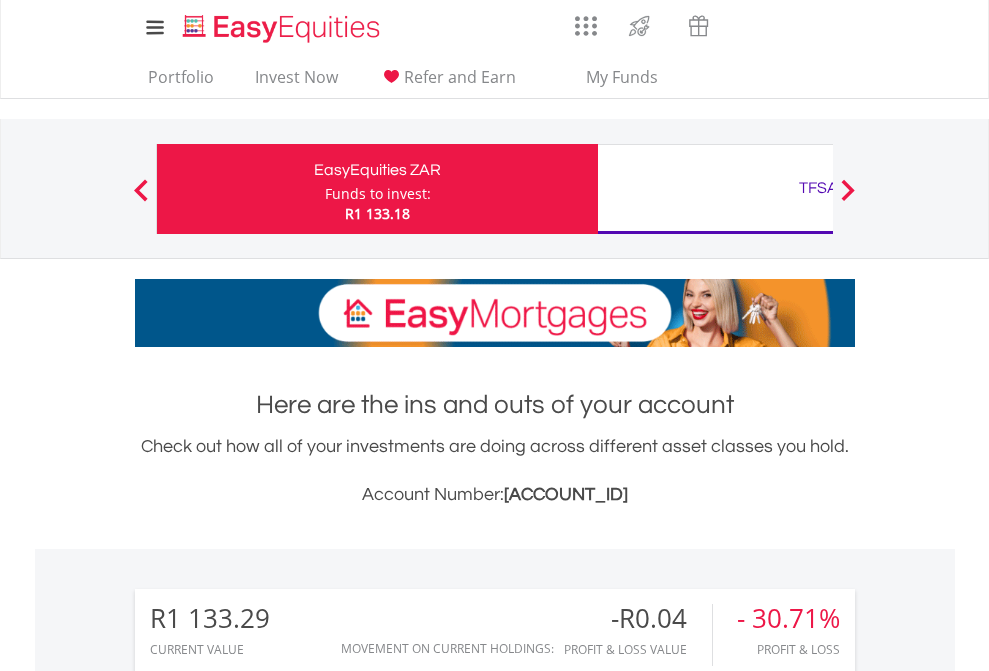 scroll, scrollTop: 0, scrollLeft: 0, axis: both 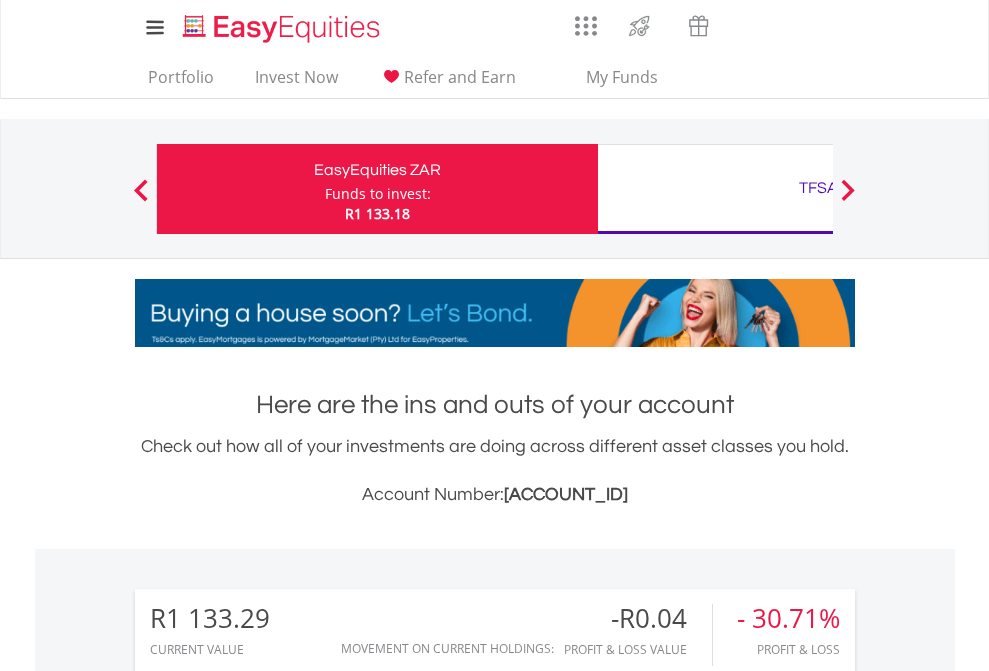 click on "Funds to invest:" at bounding box center (378, 194) 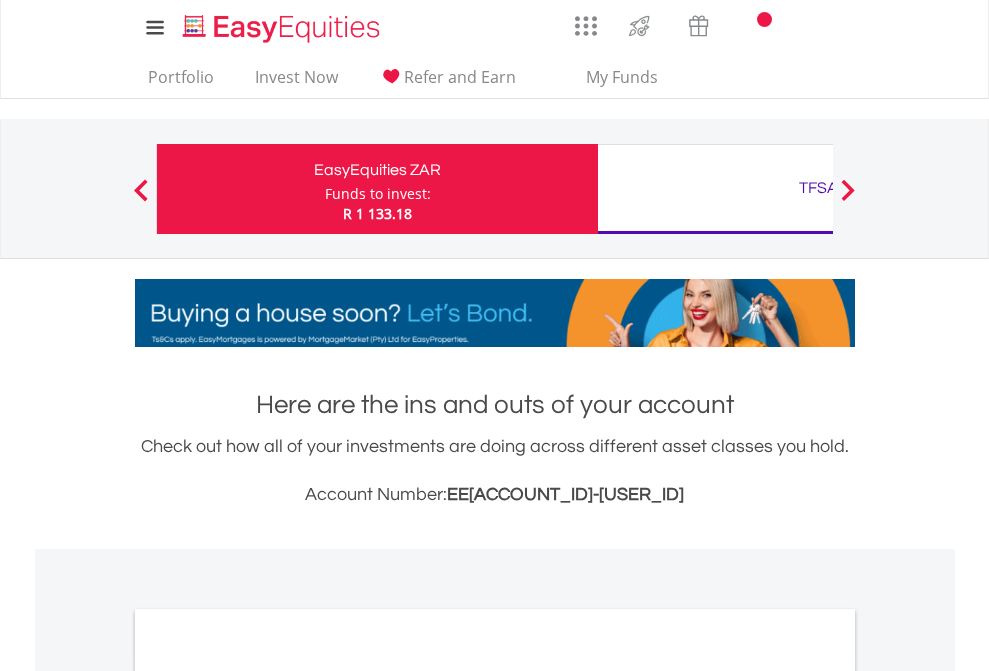 scroll, scrollTop: 0, scrollLeft: 0, axis: both 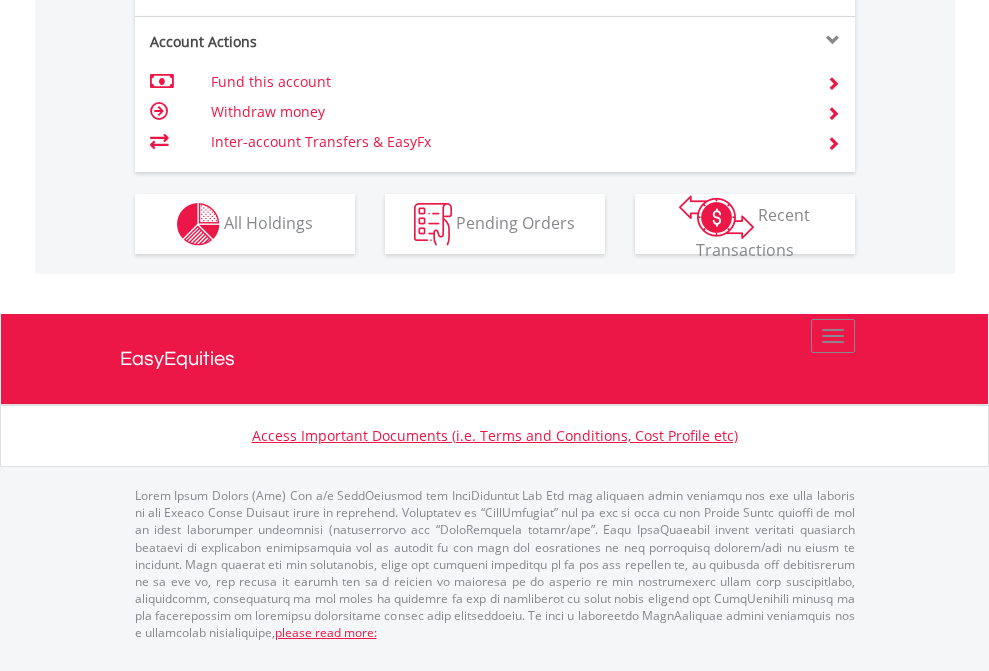 click on "Investment types" at bounding box center [706, -337] 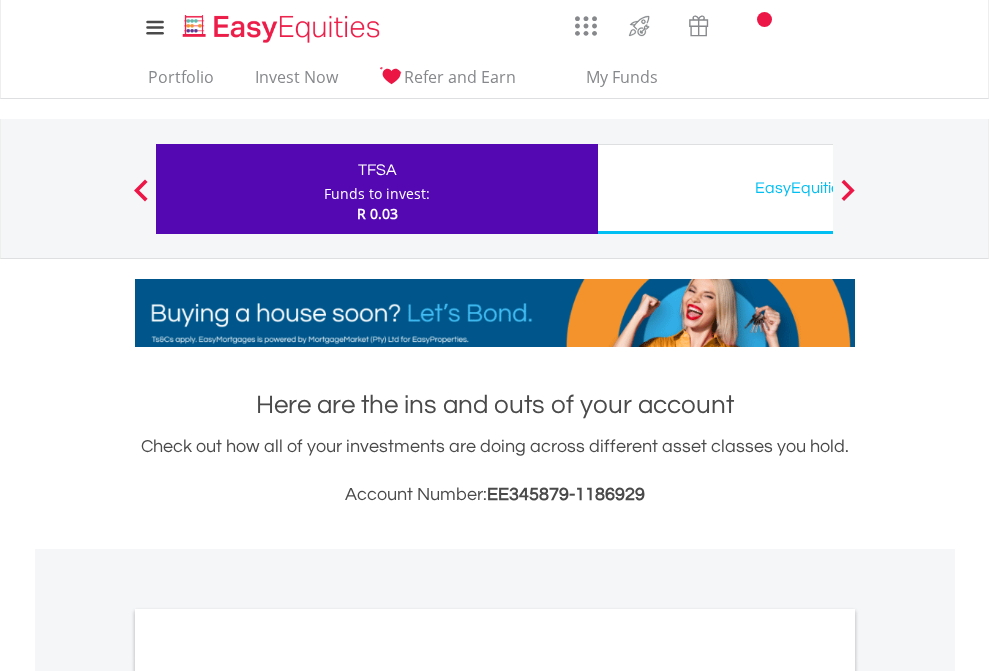 scroll, scrollTop: 0, scrollLeft: 0, axis: both 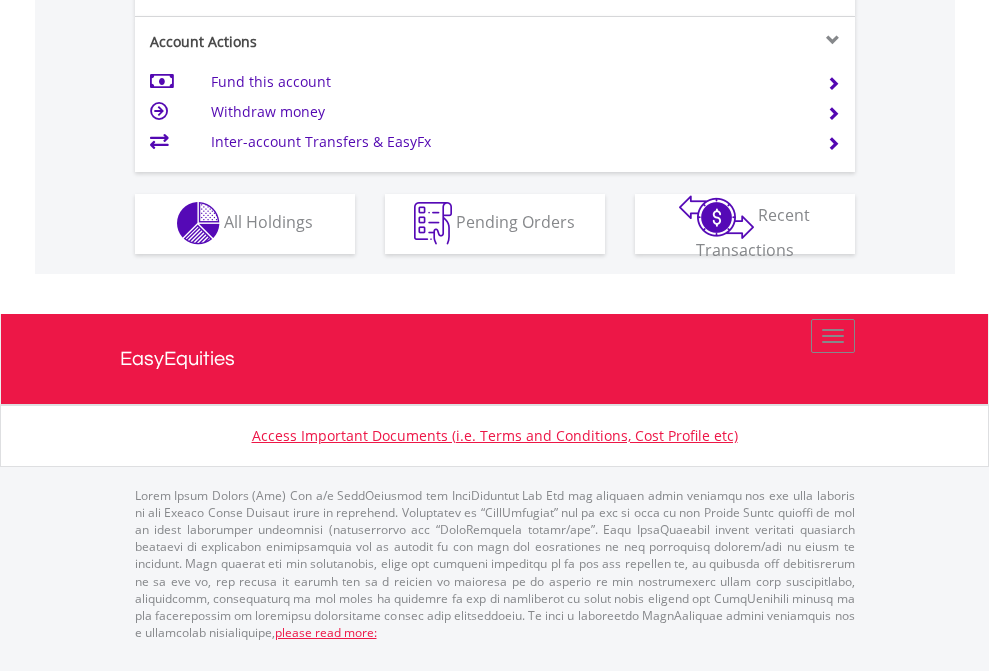 click on "Investment types" at bounding box center (706, -353) 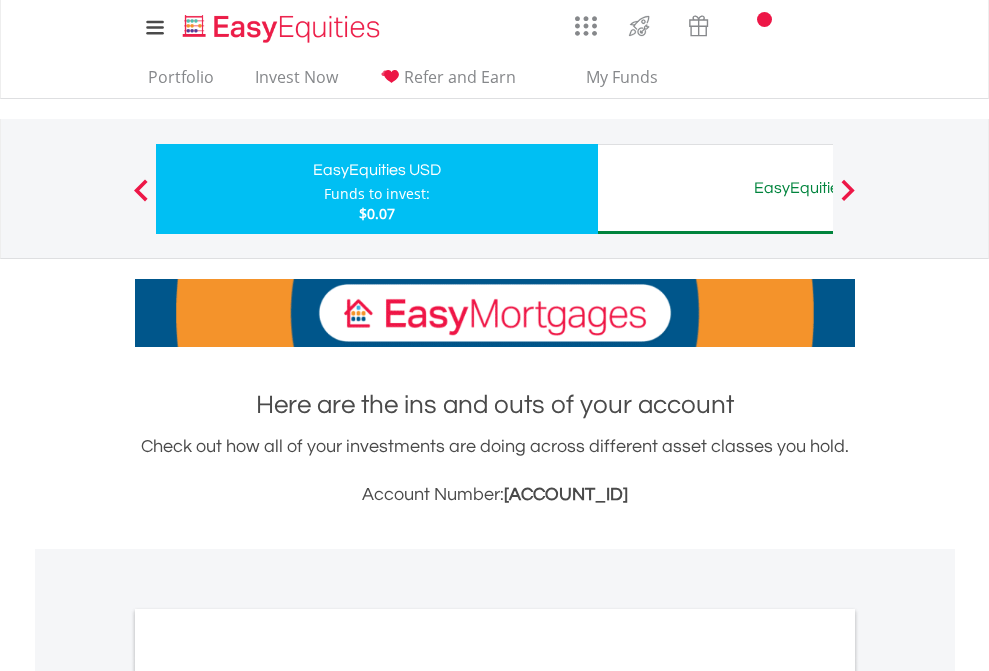 scroll, scrollTop: 0, scrollLeft: 0, axis: both 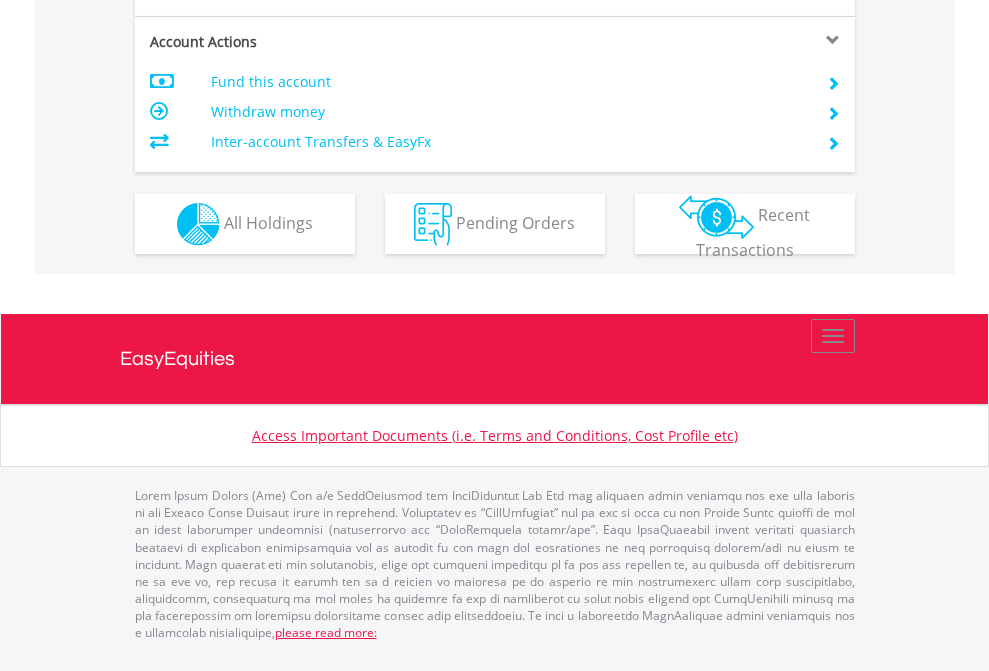 click on "Investment types" at bounding box center [706, -337] 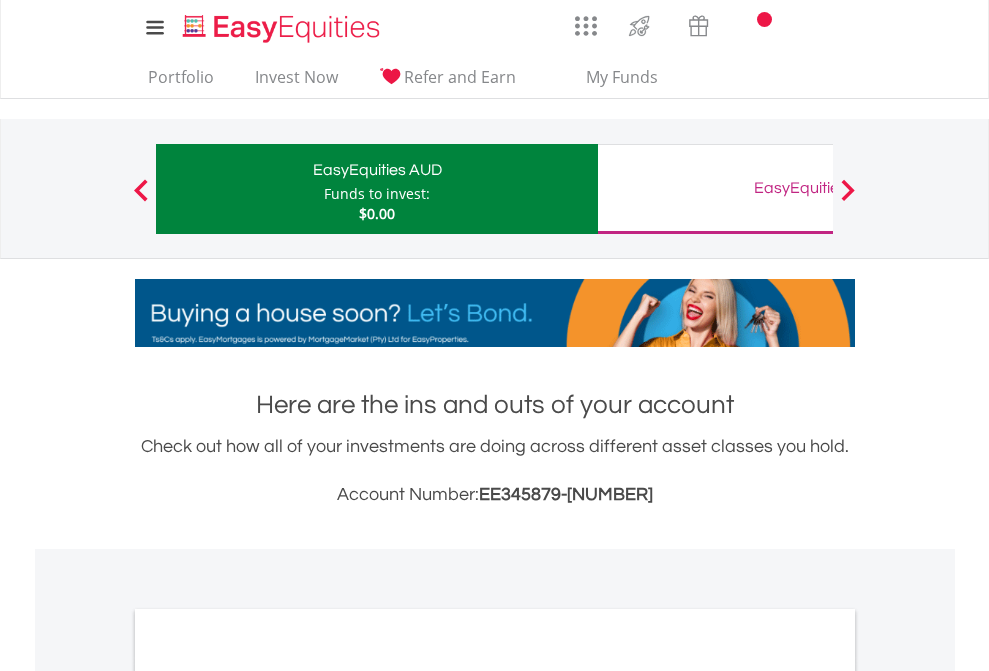 scroll, scrollTop: 0, scrollLeft: 0, axis: both 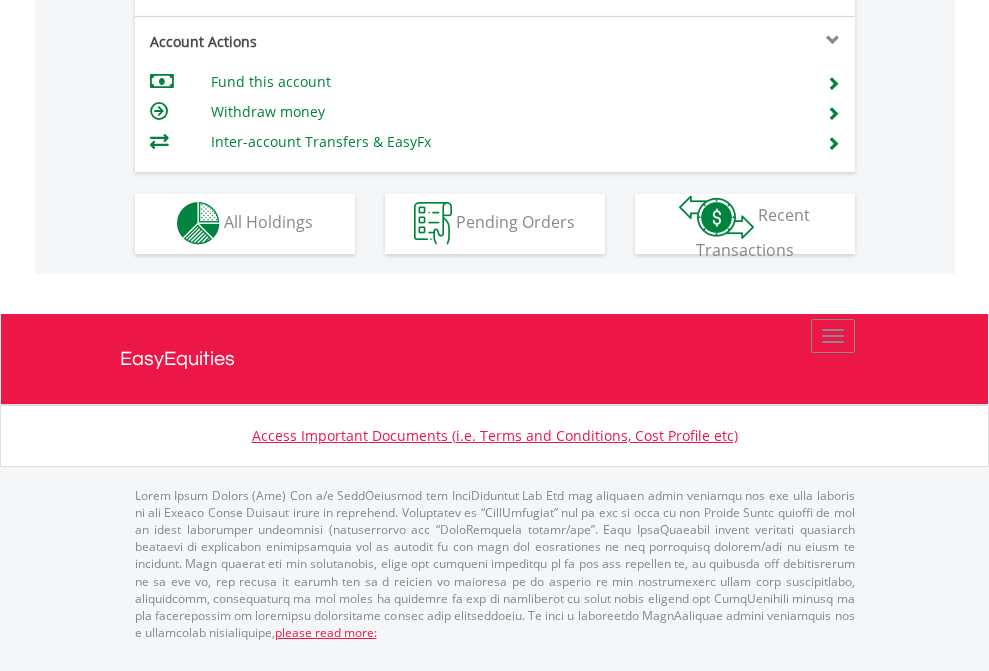 click on "Investment types" at bounding box center (706, -353) 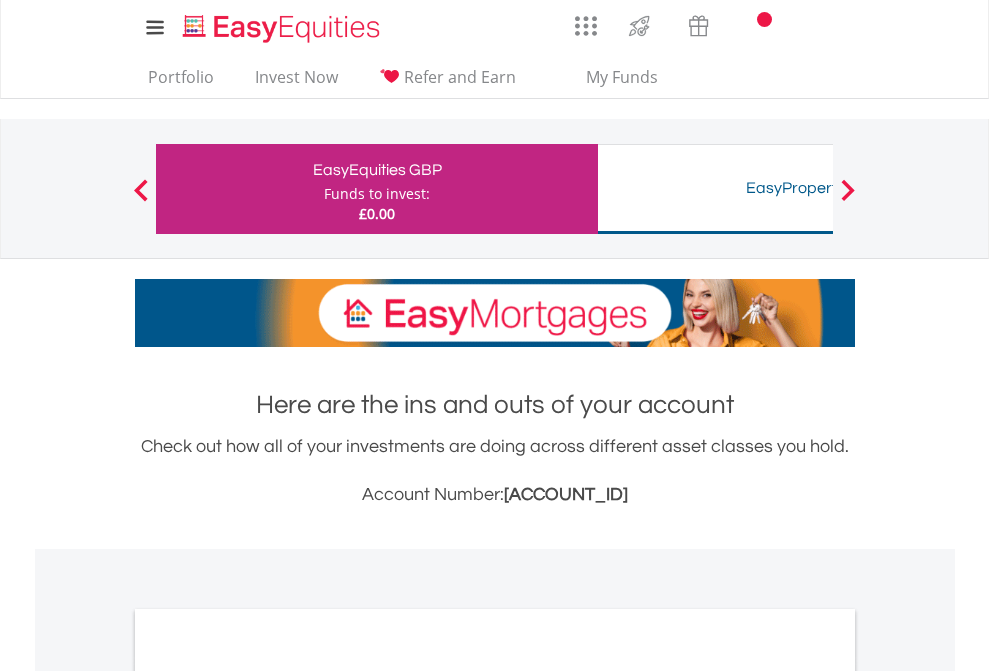 scroll, scrollTop: 0, scrollLeft: 0, axis: both 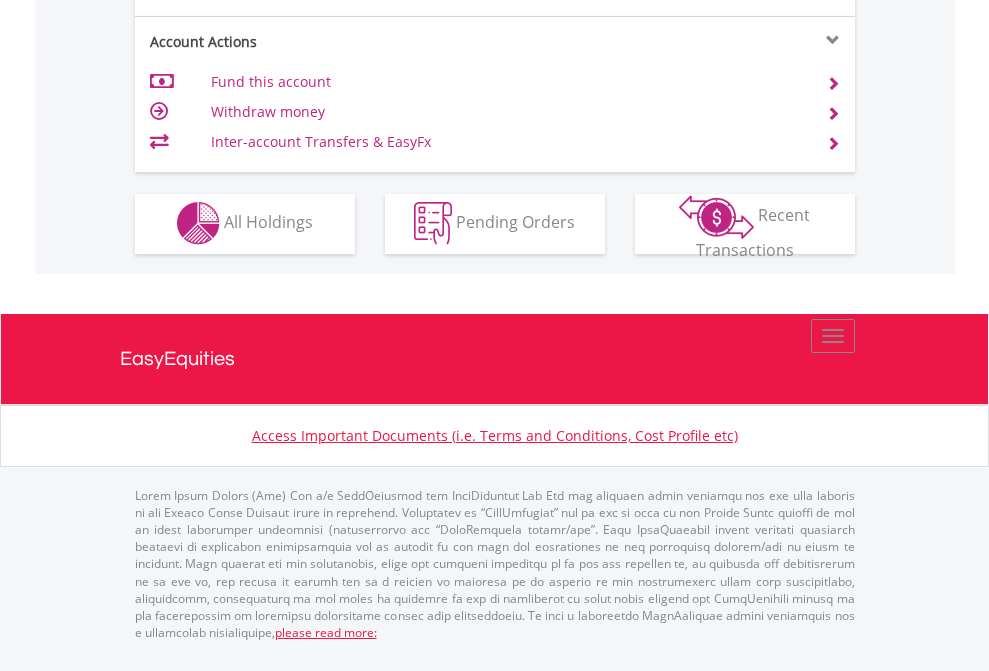 click on "Investment types" at bounding box center (706, -353) 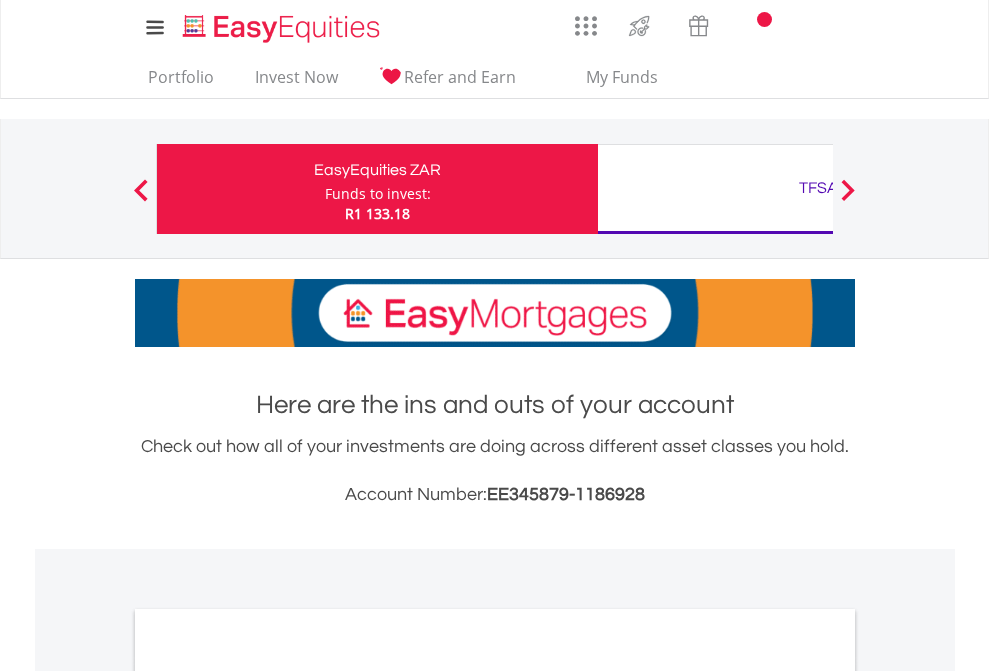 scroll, scrollTop: 0, scrollLeft: 0, axis: both 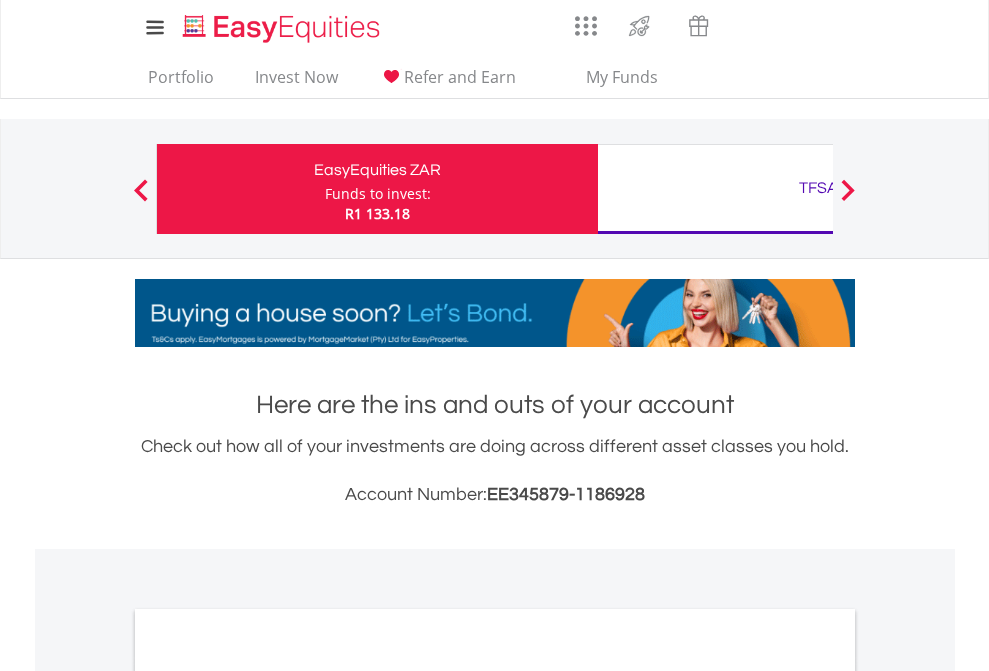 click on "All Holdings" at bounding box center [268, 1096] 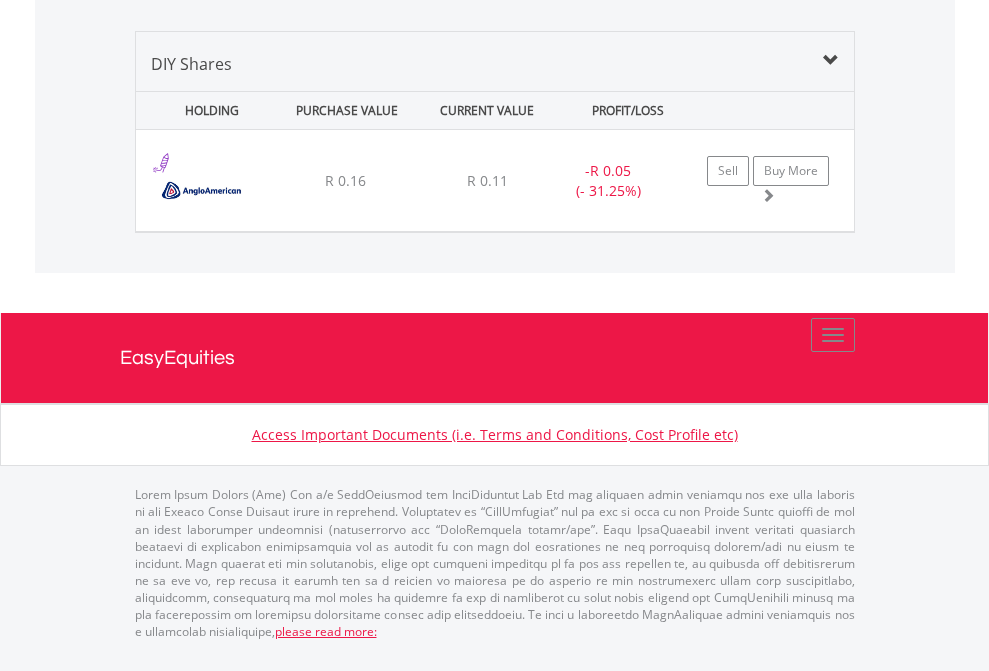 scroll, scrollTop: 2225, scrollLeft: 0, axis: vertical 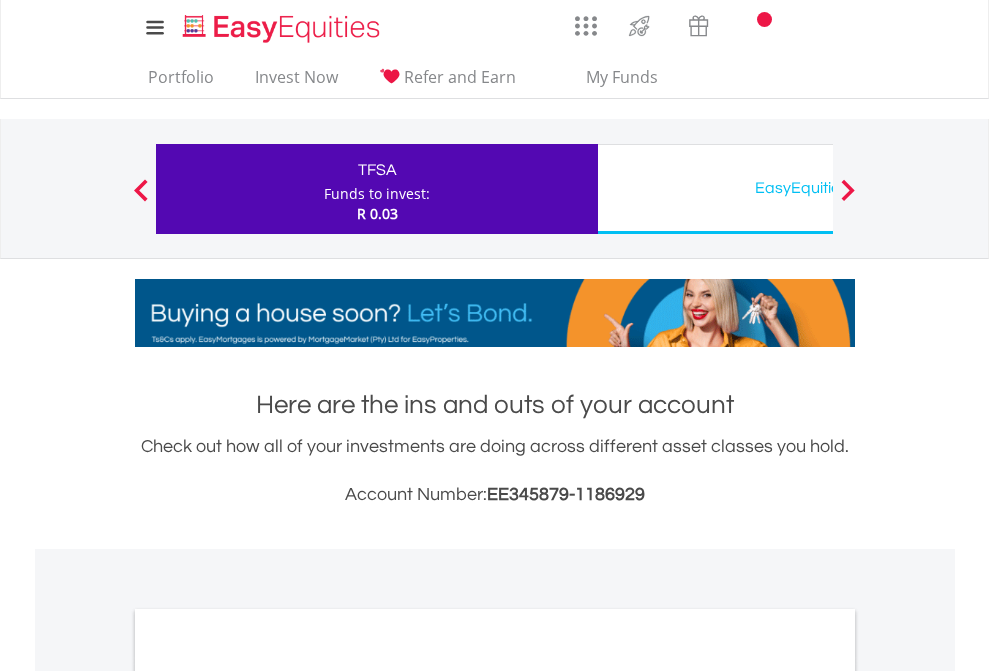 click on "All Holdings" at bounding box center (268, 1096) 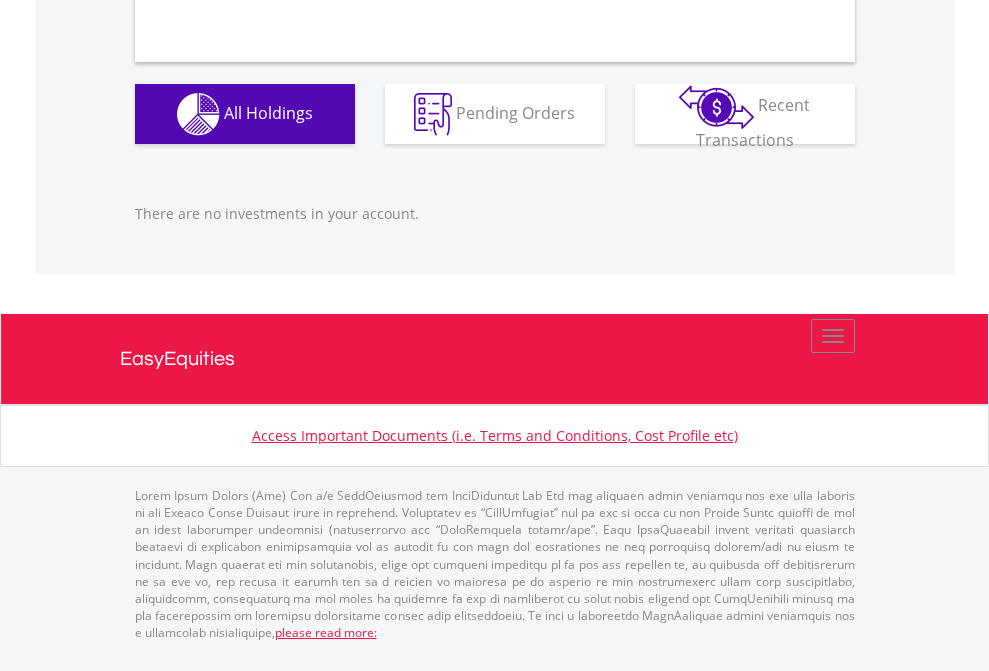 scroll, scrollTop: 1980, scrollLeft: 0, axis: vertical 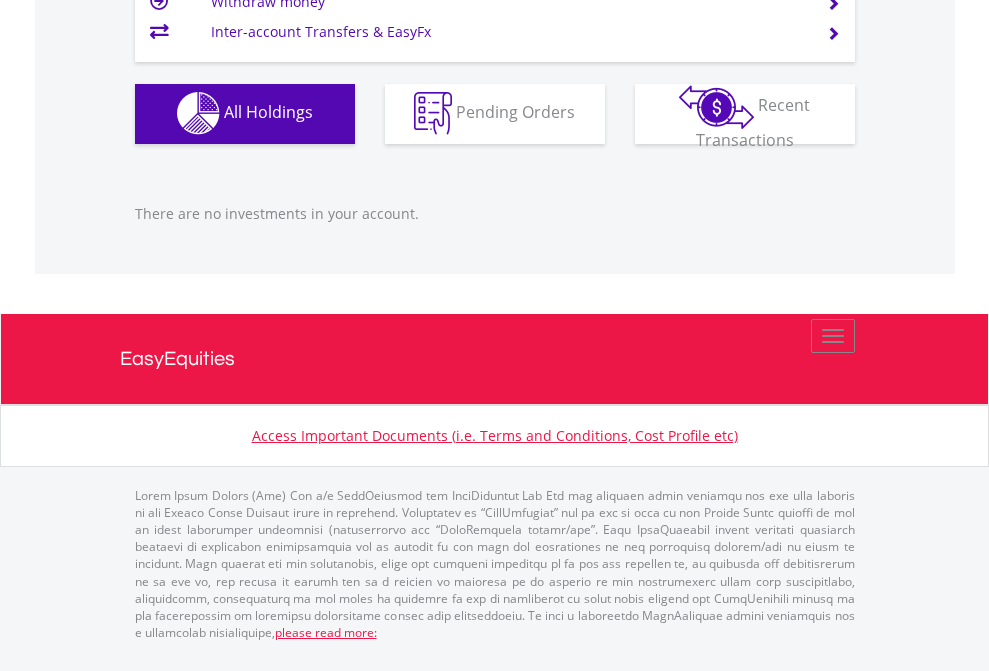 click on "EasyEquities USD" at bounding box center [818, -1142] 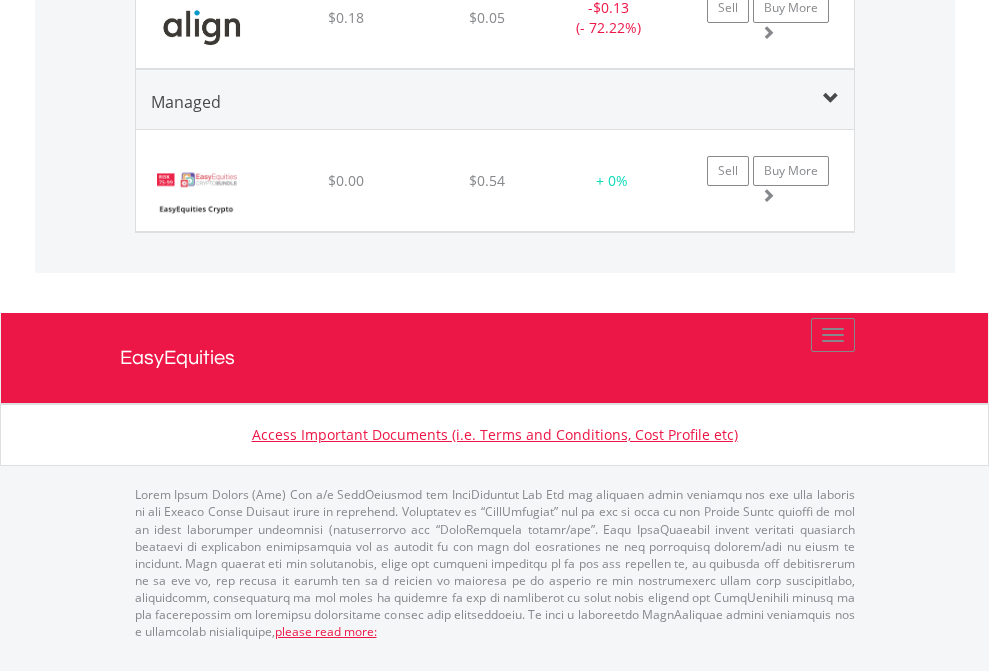 scroll, scrollTop: 2265, scrollLeft: 0, axis: vertical 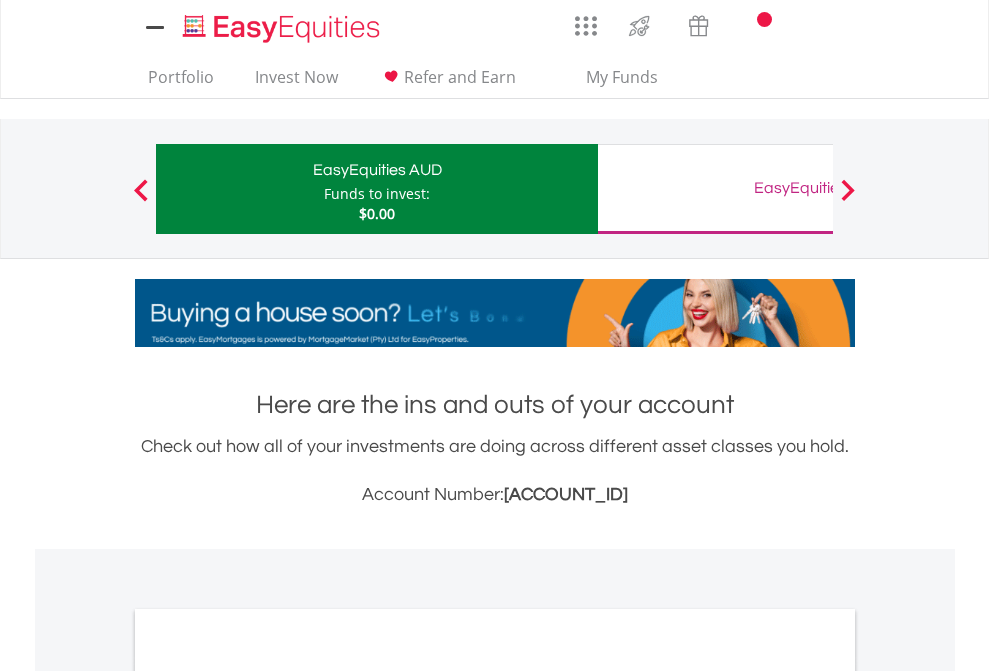 click on "All Holdings" at bounding box center [268, 1096] 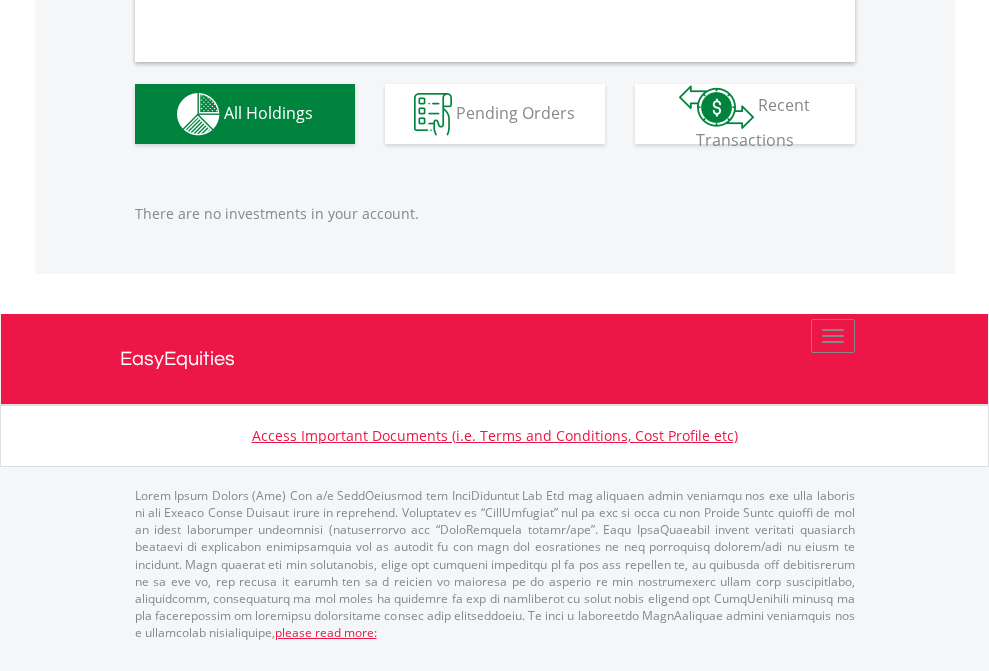 scroll, scrollTop: 1980, scrollLeft: 0, axis: vertical 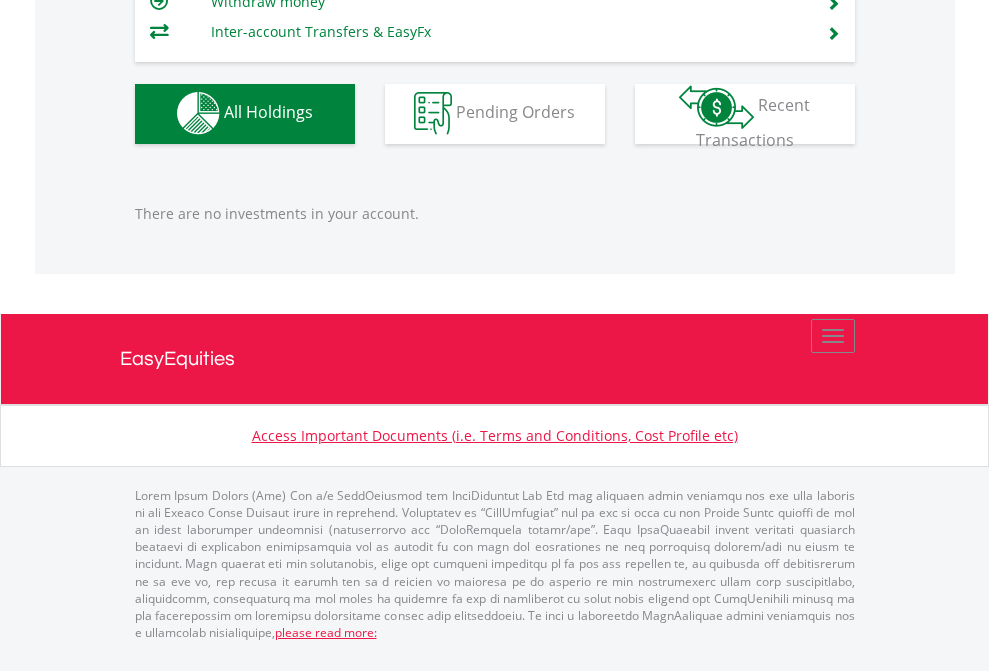click on "EasyEquities GBP" at bounding box center (818, -1142) 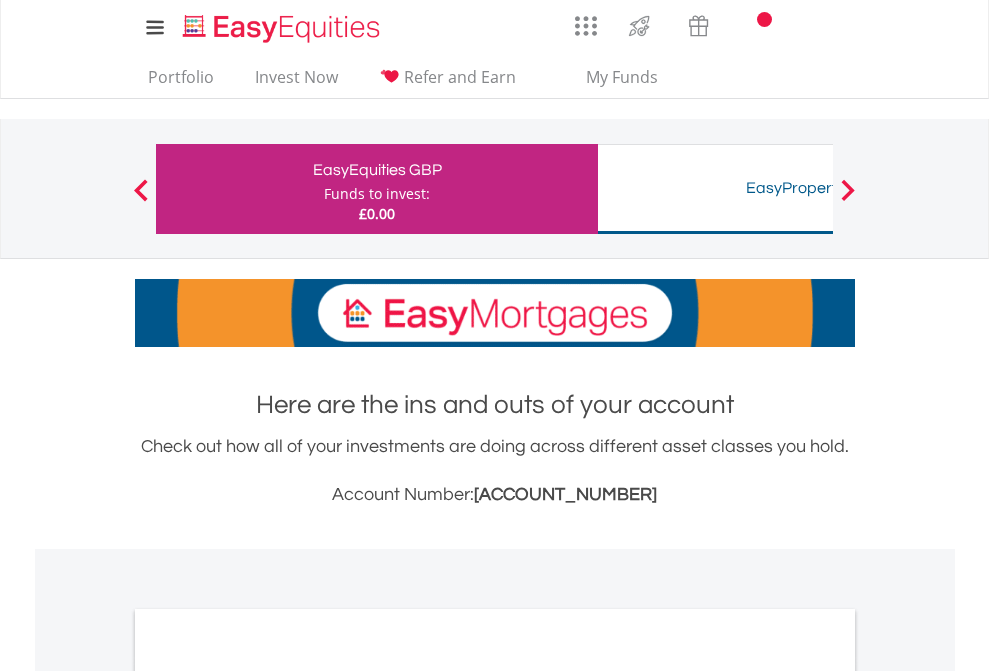 scroll, scrollTop: 1202, scrollLeft: 0, axis: vertical 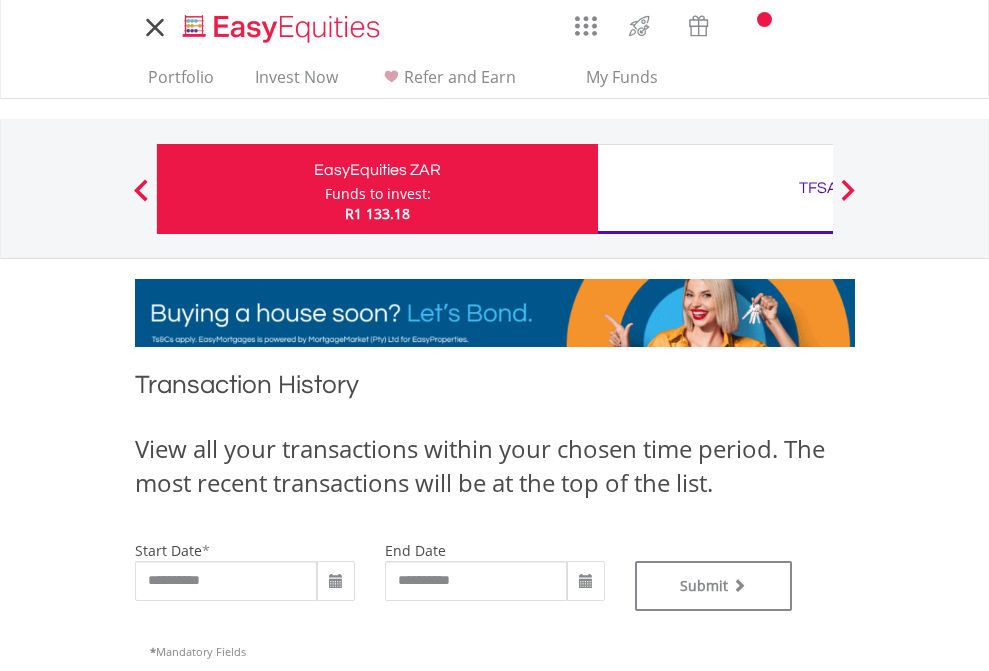 type on "**********" 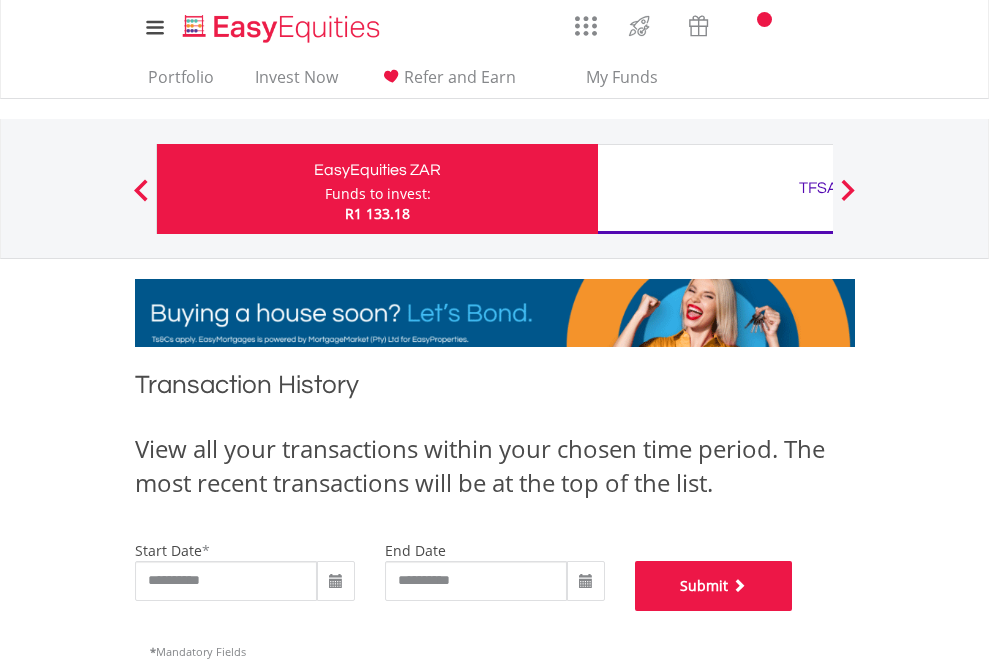 click on "Submit" at bounding box center (714, 586) 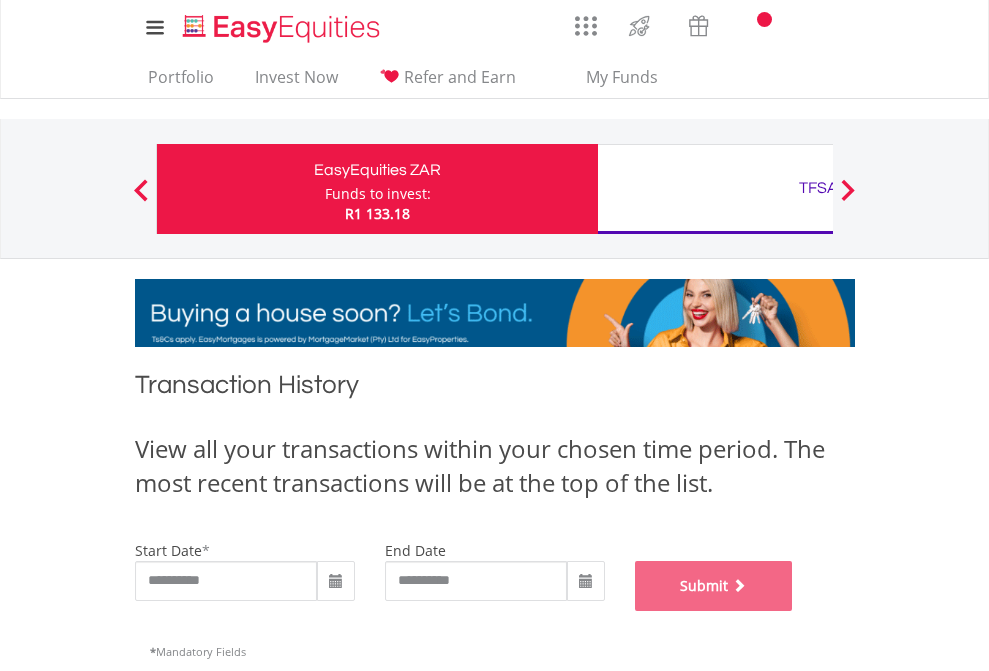 scroll, scrollTop: 811, scrollLeft: 0, axis: vertical 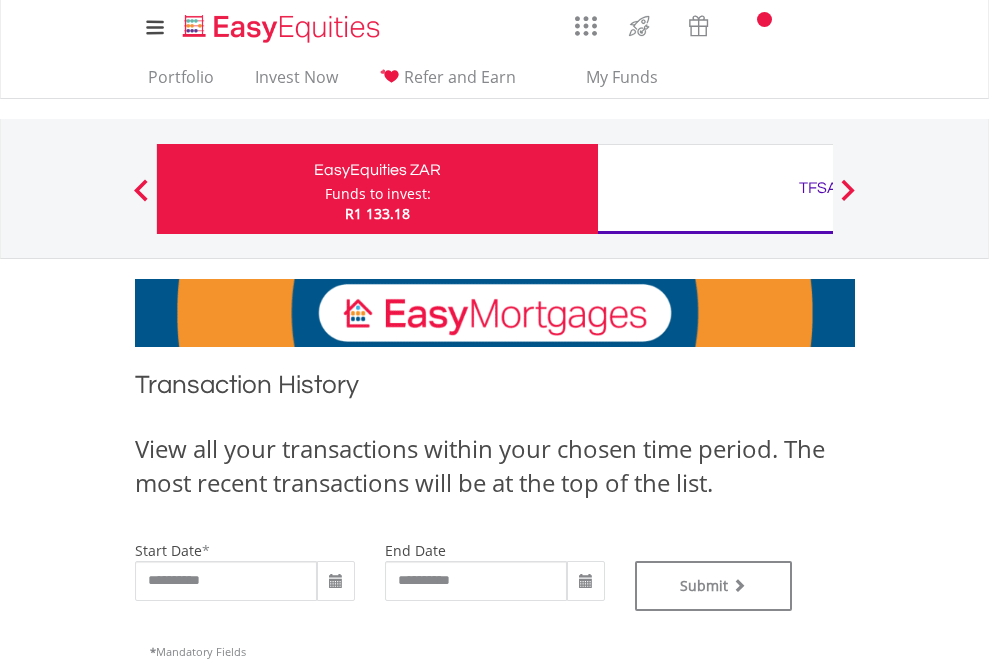 click on "TFSA" at bounding box center [818, 188] 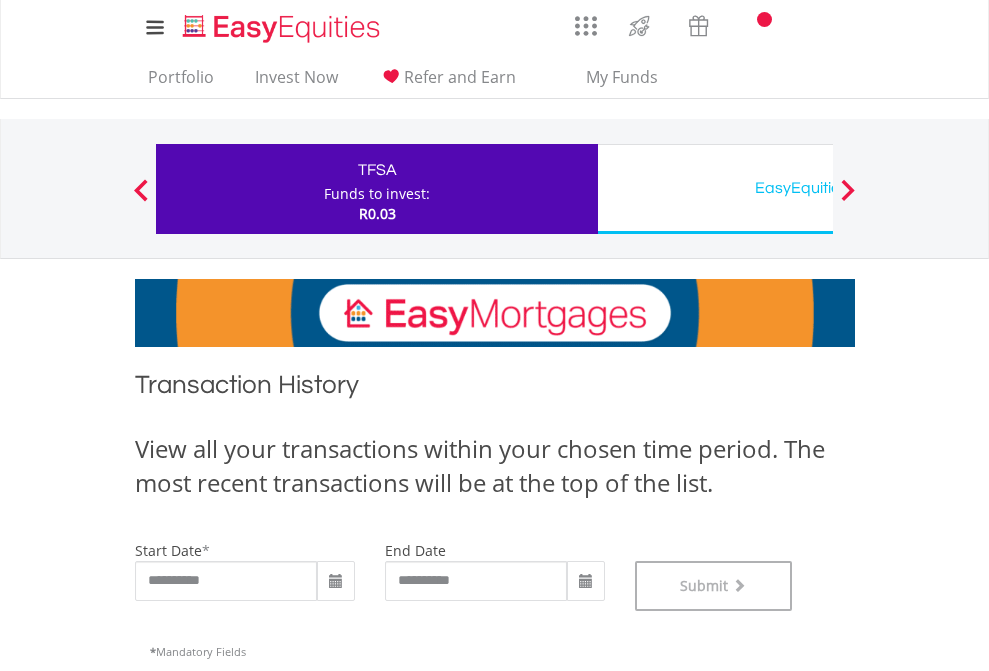 scroll, scrollTop: 811, scrollLeft: 0, axis: vertical 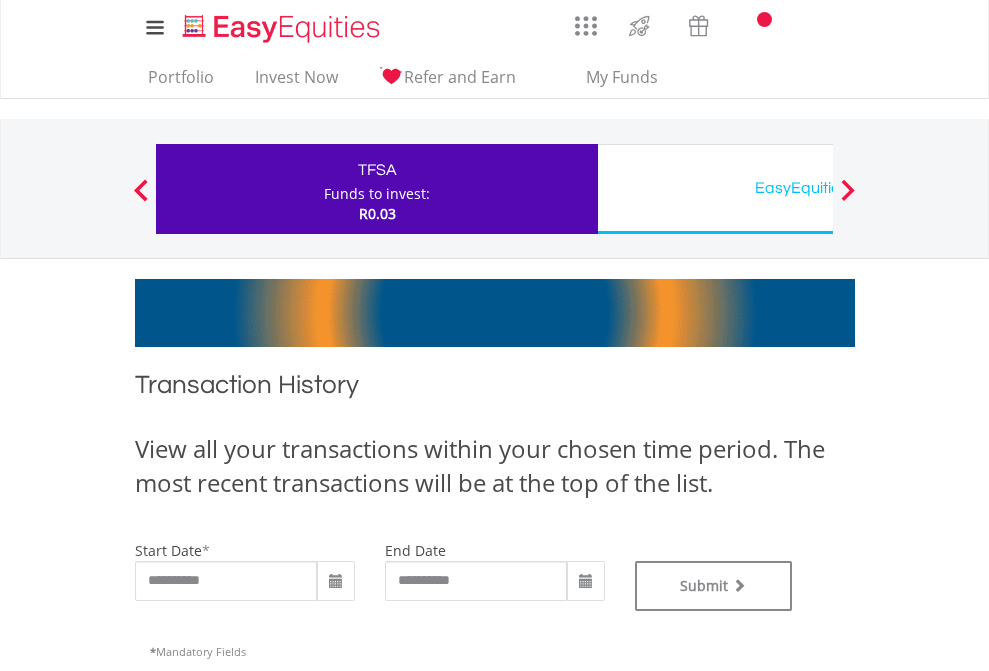 click on "EasyEquities USD" at bounding box center (818, 188) 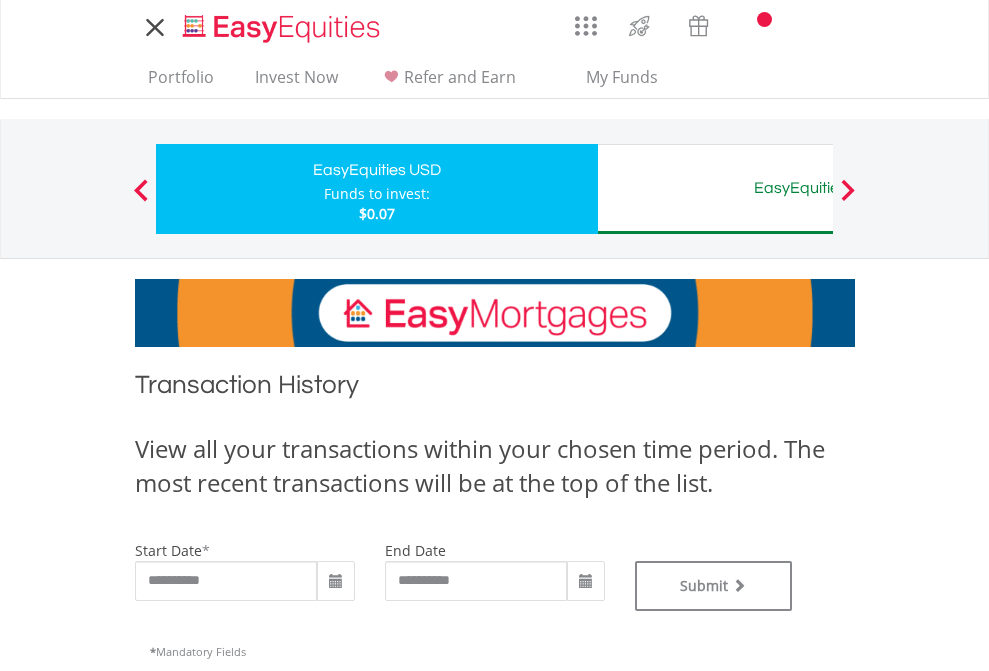 scroll, scrollTop: 0, scrollLeft: 0, axis: both 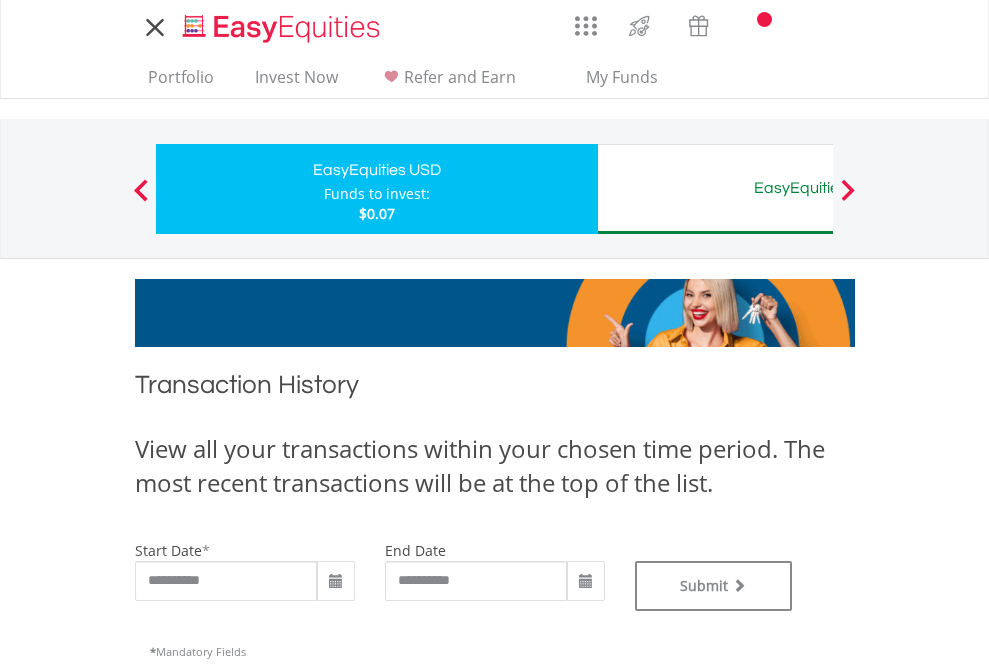 type on "**********" 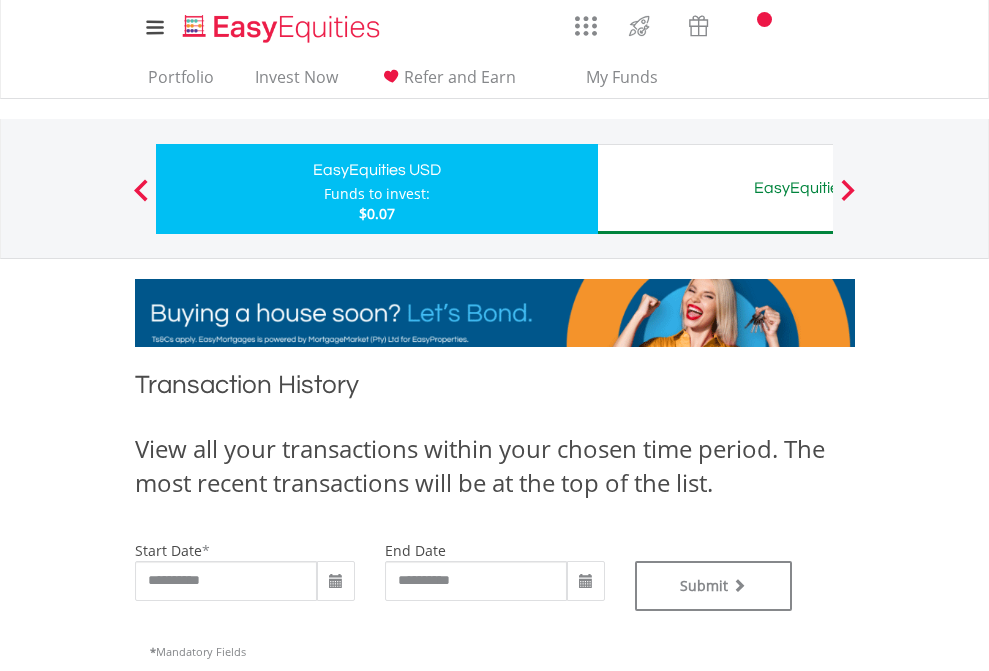 type on "**********" 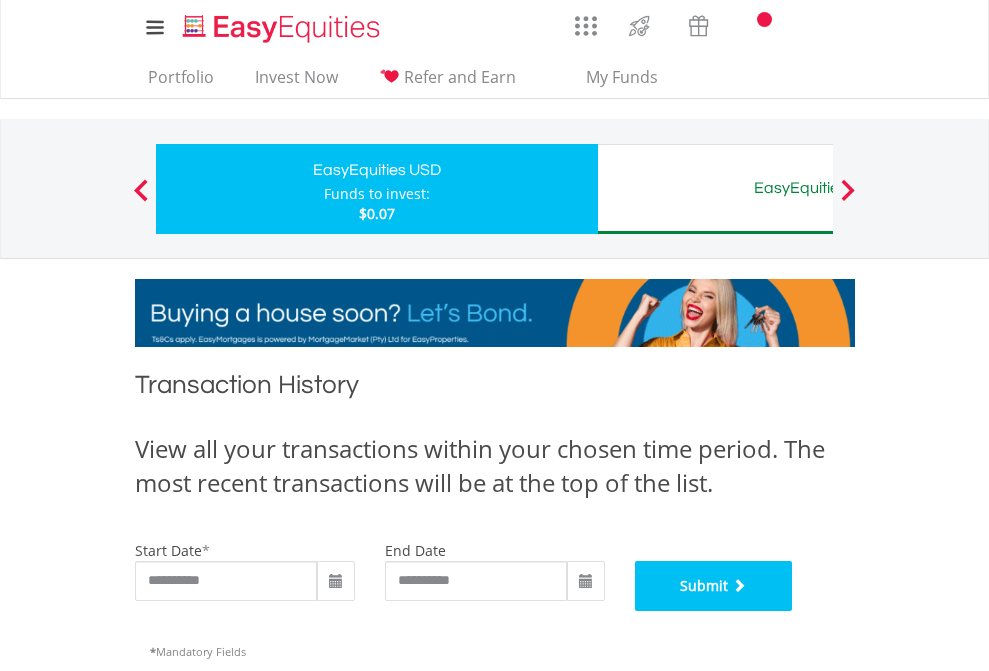 click on "Submit" at bounding box center (714, 586) 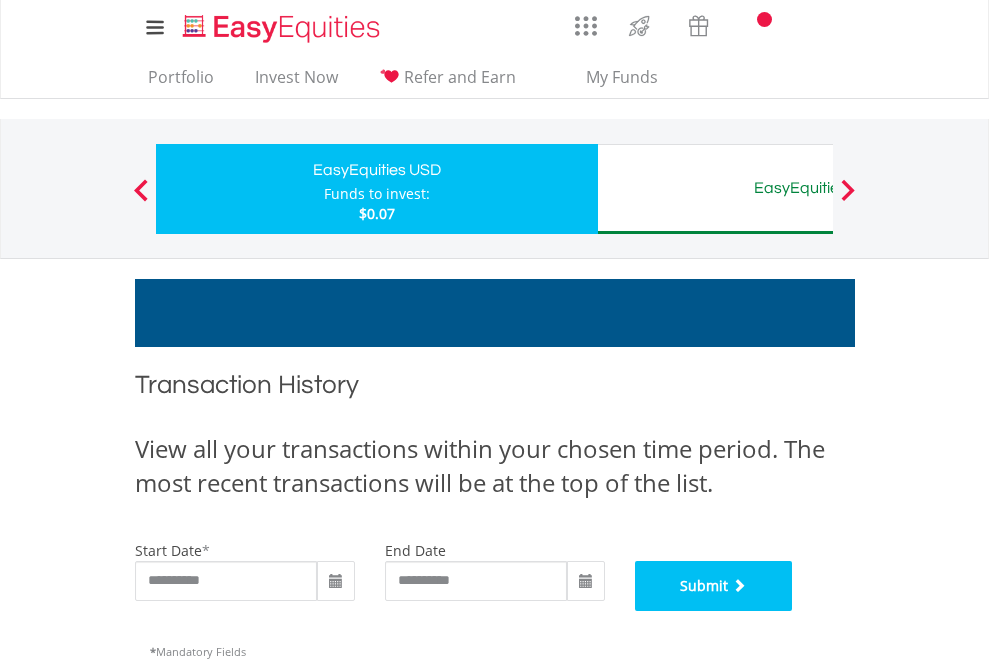 scroll, scrollTop: 811, scrollLeft: 0, axis: vertical 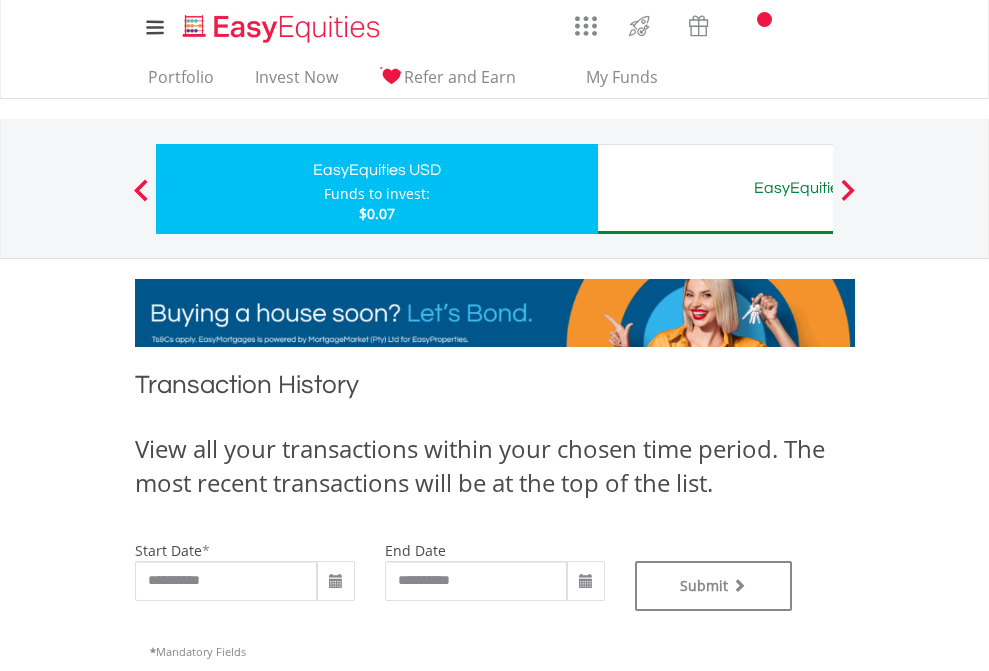 click on "EasyEquities AUD" at bounding box center [818, 188] 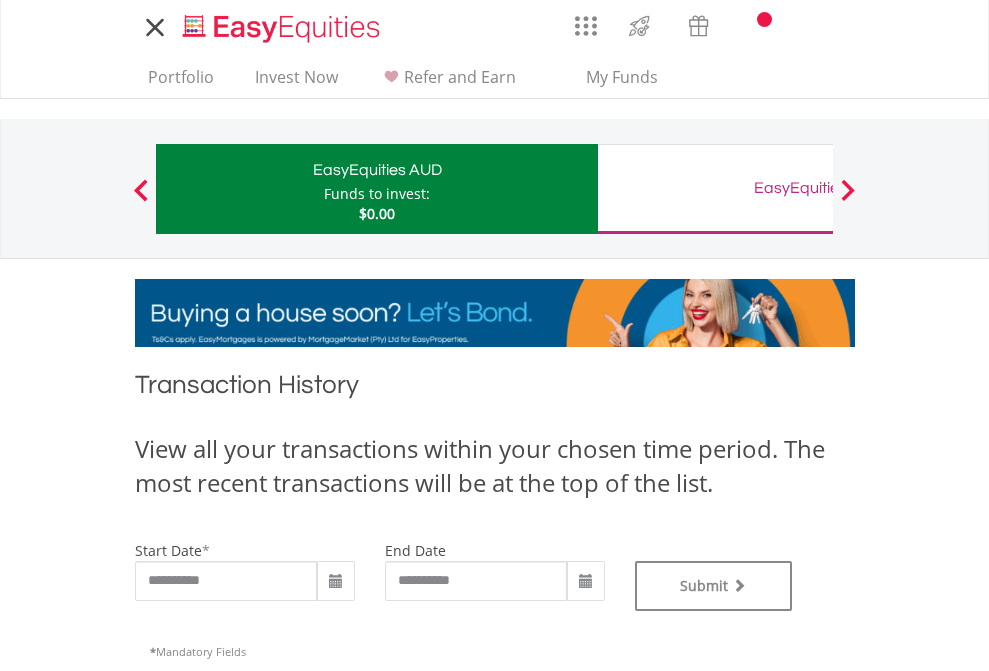 scroll, scrollTop: 0, scrollLeft: 0, axis: both 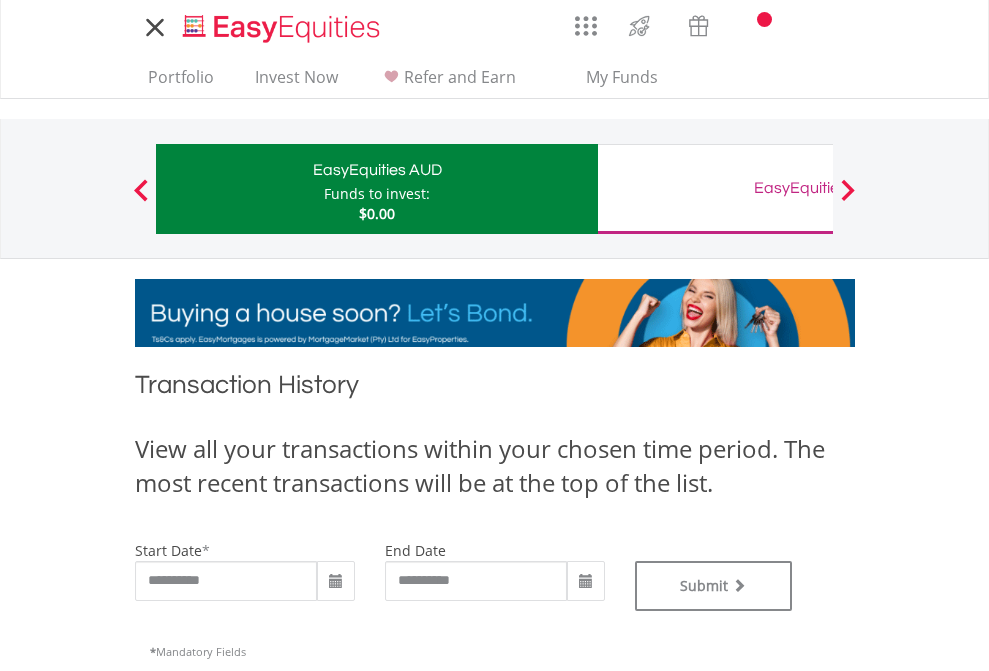 type on "**********" 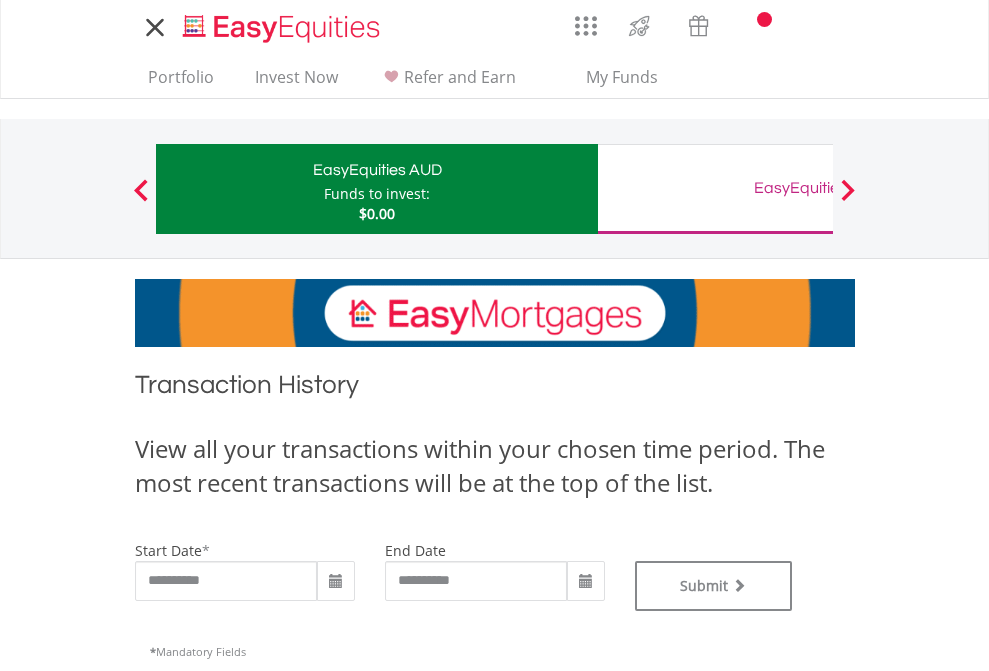 type on "**********" 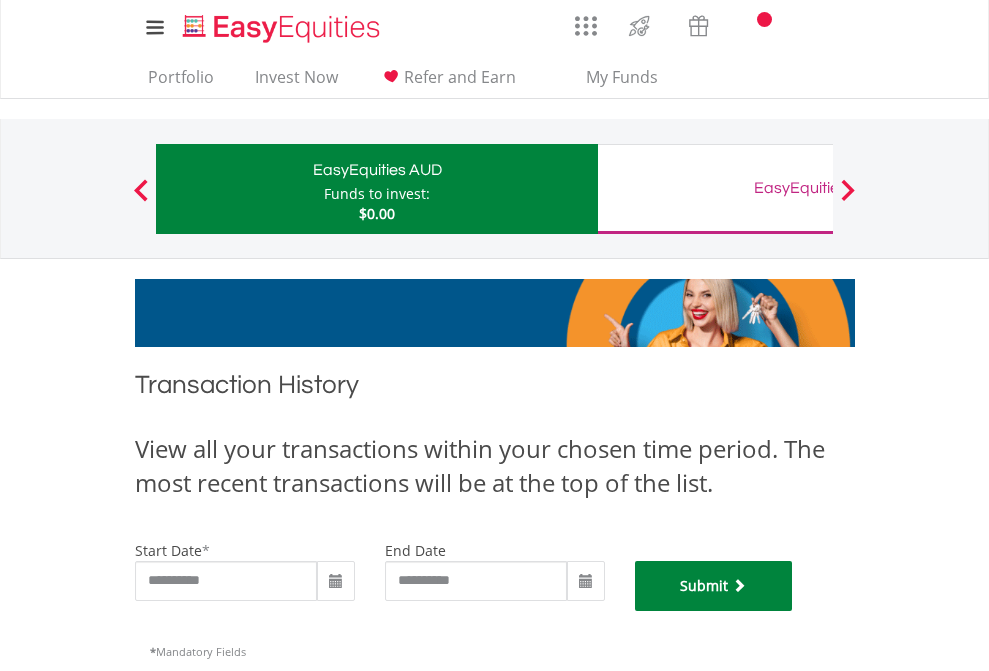 click on "Submit" at bounding box center [714, 586] 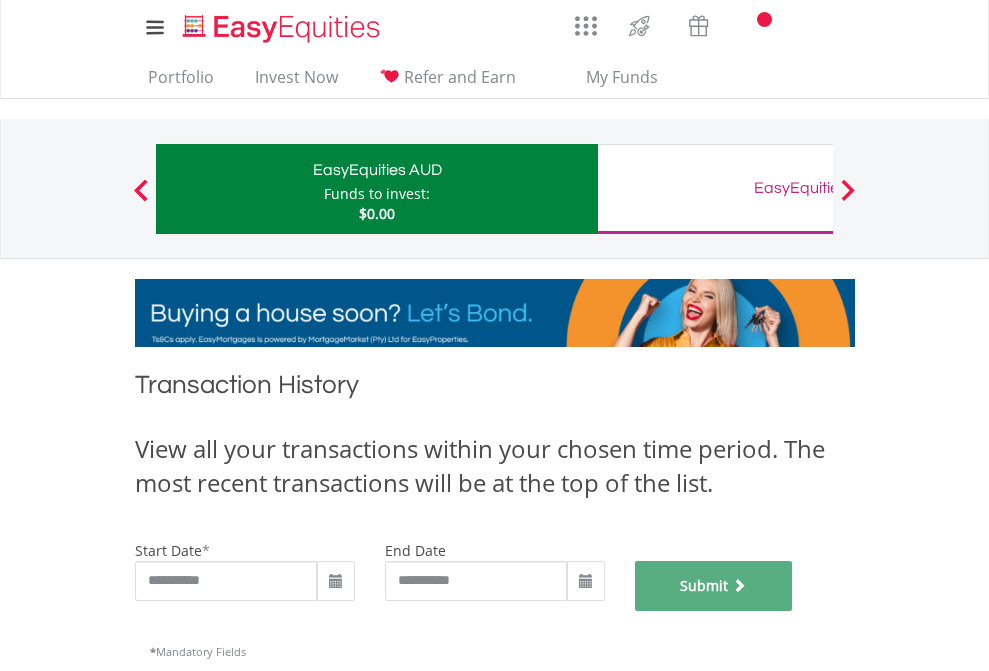 scroll, scrollTop: 811, scrollLeft: 0, axis: vertical 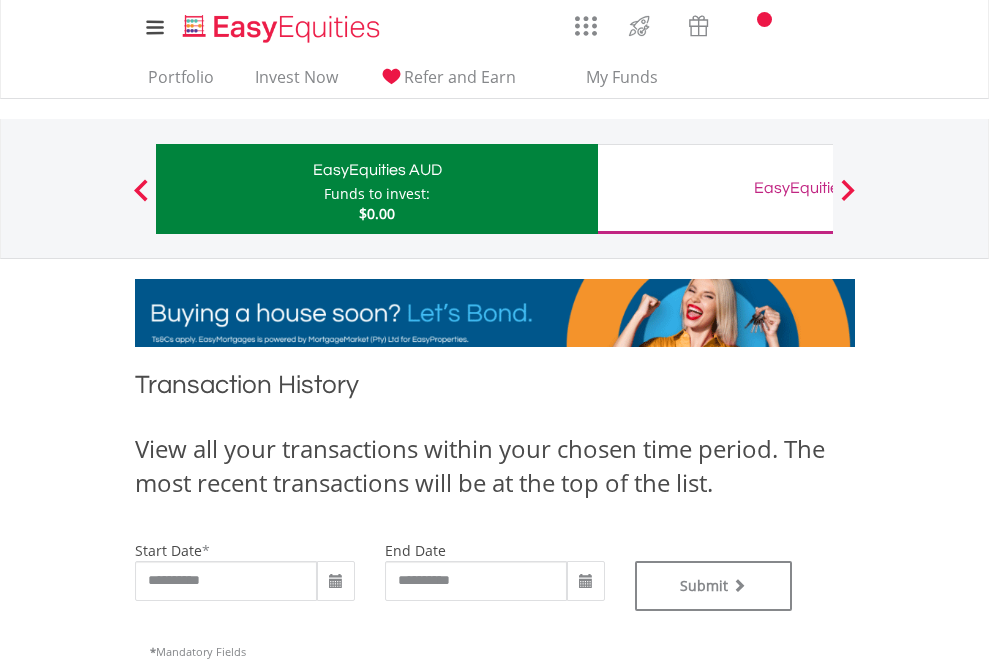 click on "EasyEquities GBP" at bounding box center (818, 188) 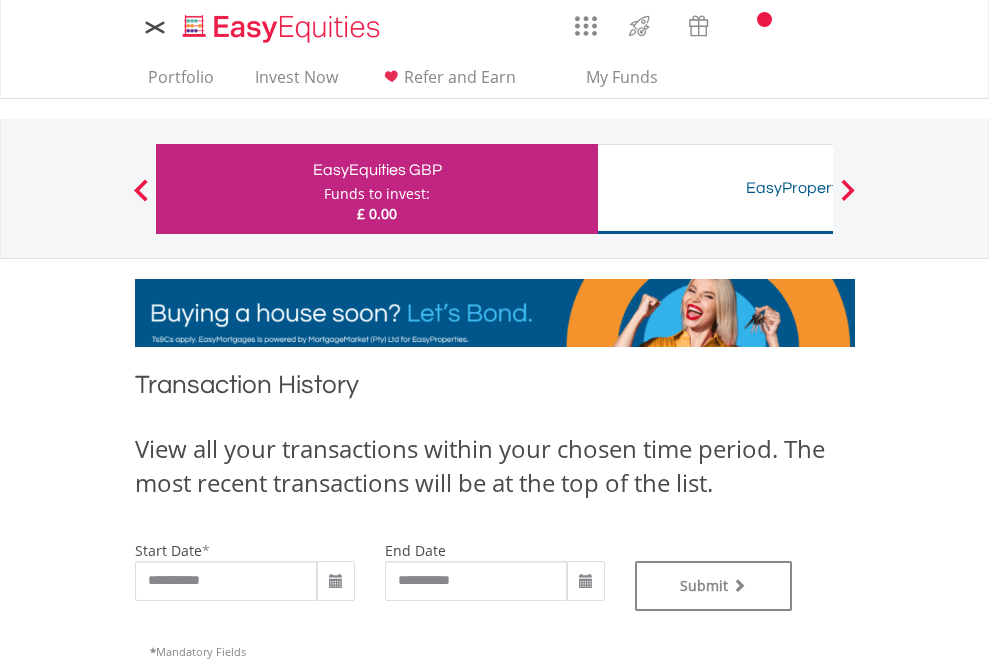 scroll, scrollTop: 0, scrollLeft: 0, axis: both 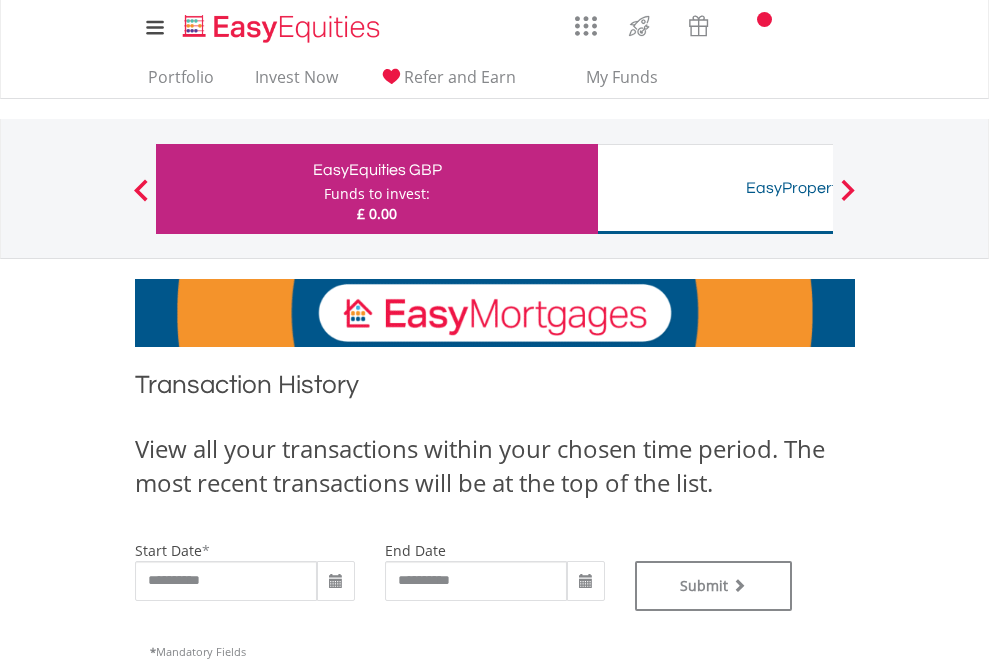 type on "**********" 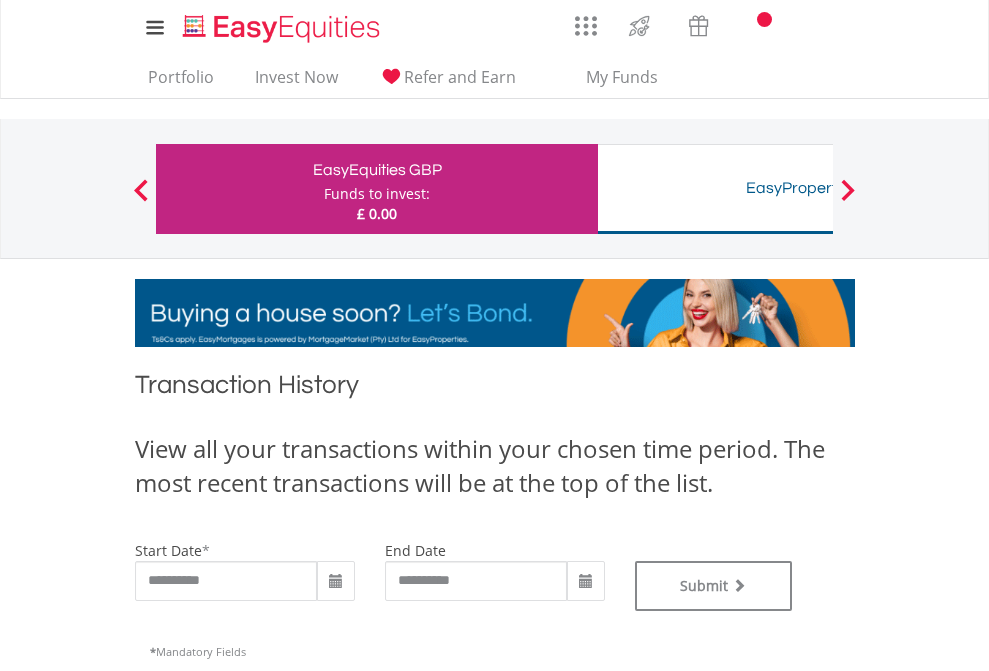 type on "**********" 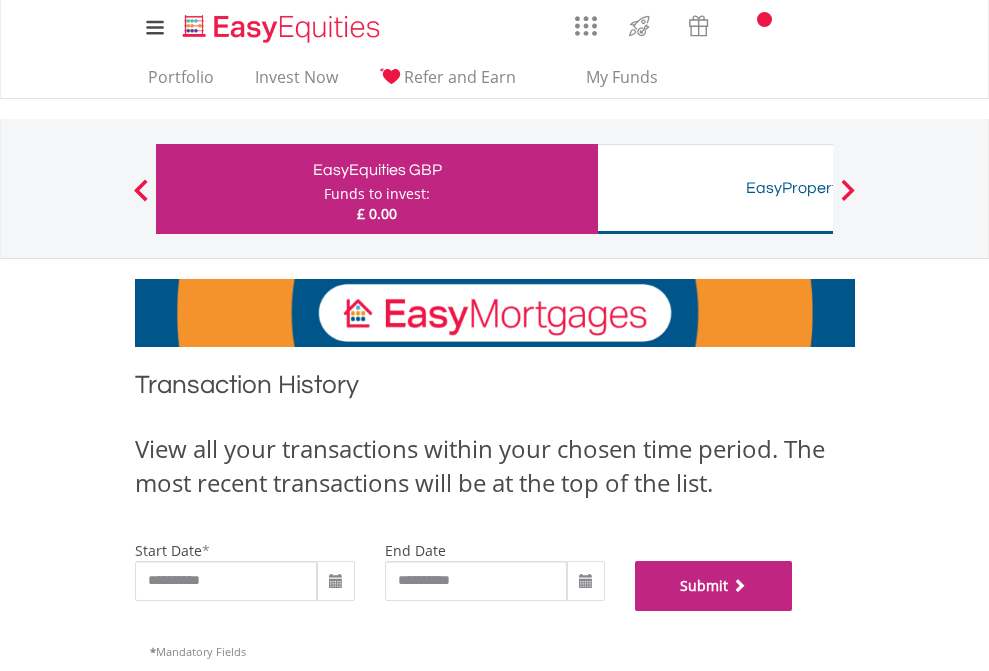 click on "Submit" at bounding box center (714, 586) 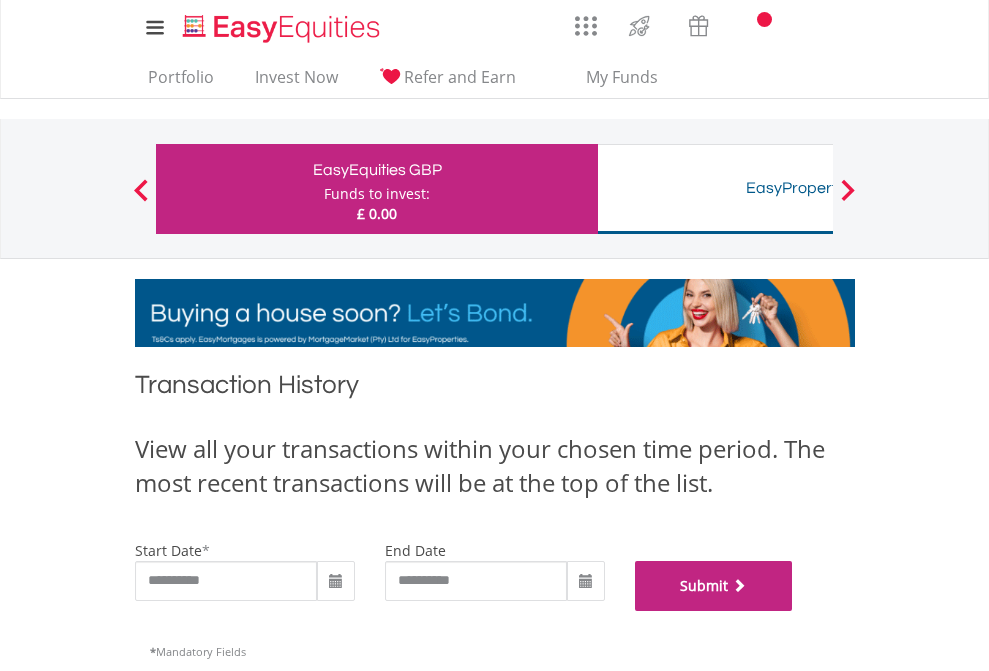 scroll, scrollTop: 811, scrollLeft: 0, axis: vertical 